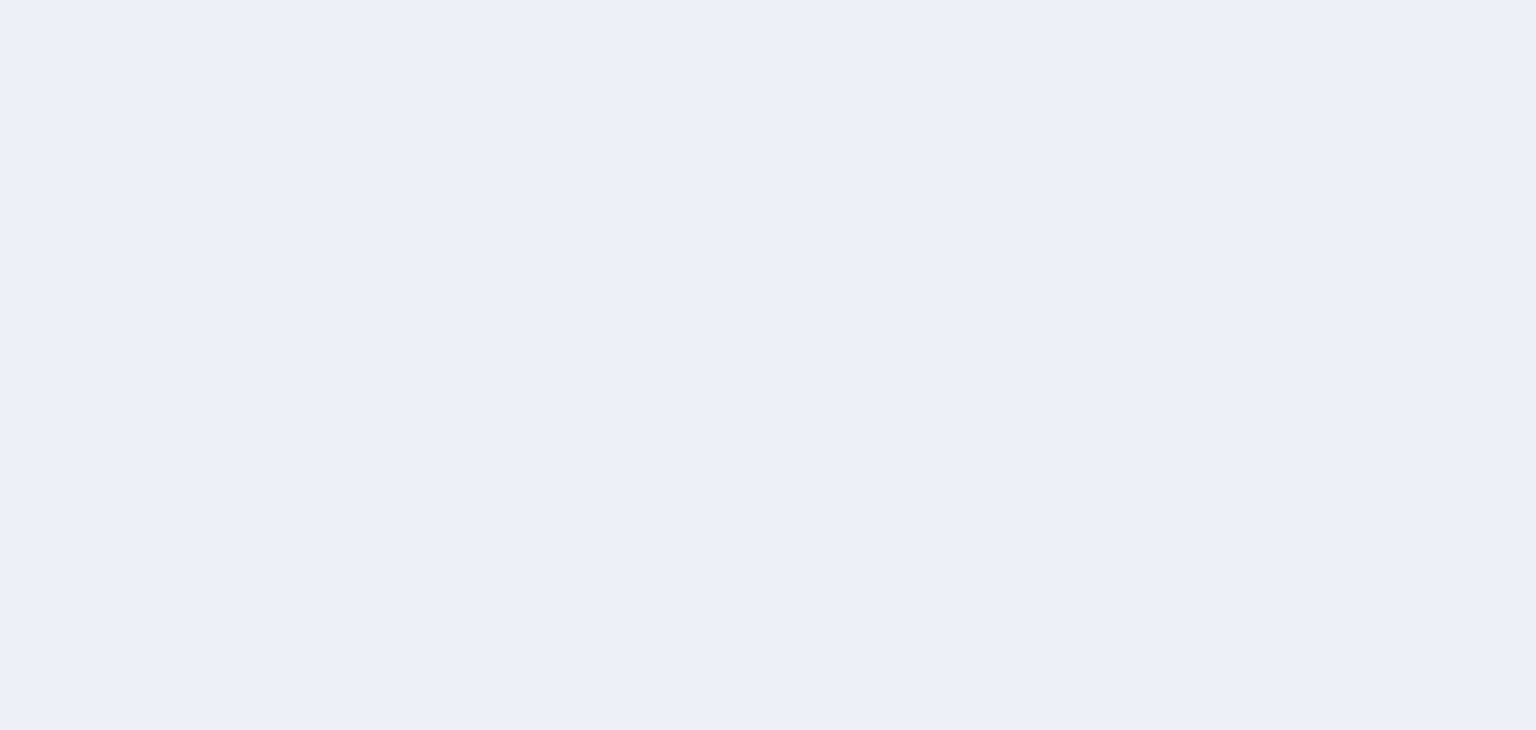 scroll, scrollTop: 0, scrollLeft: 0, axis: both 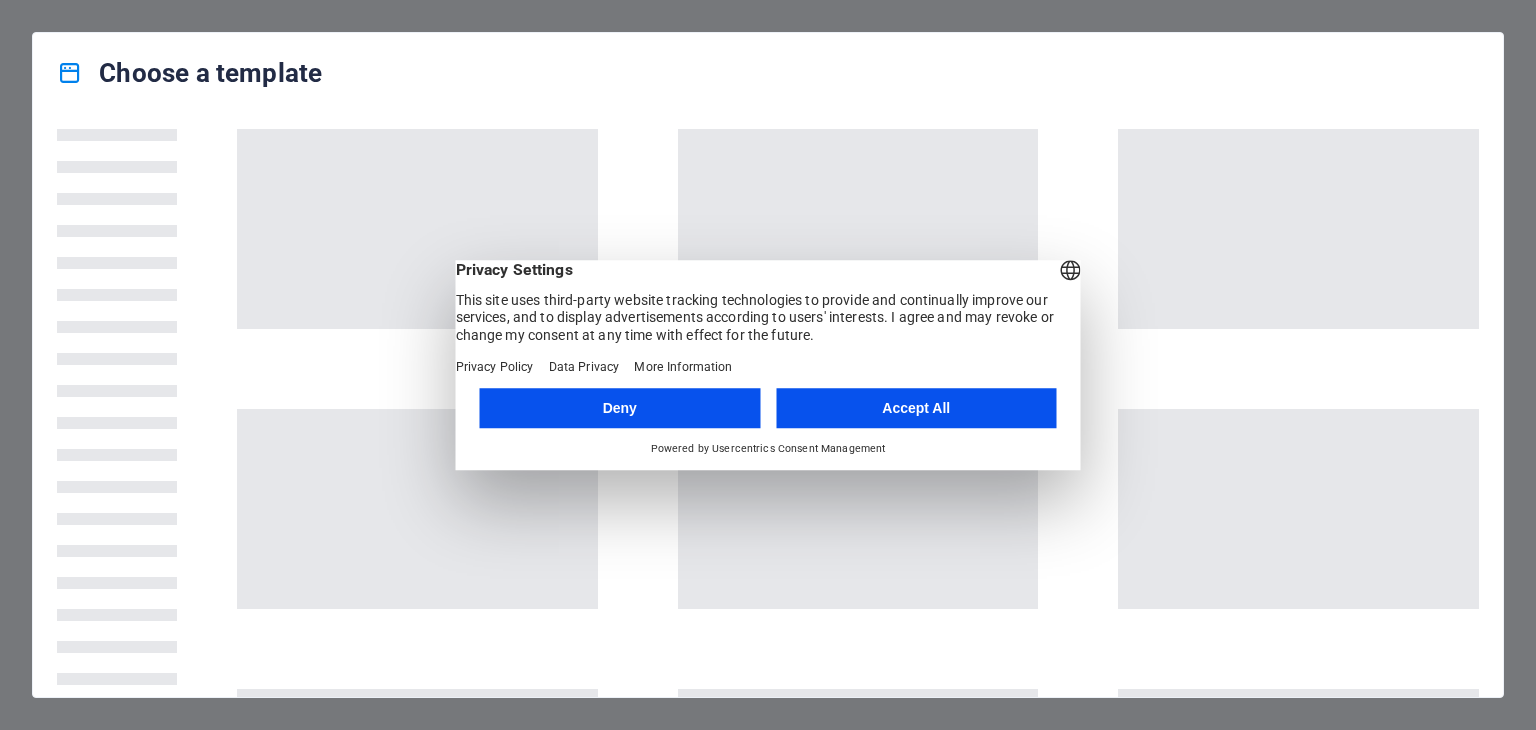 click on "Accept All" at bounding box center (916, 408) 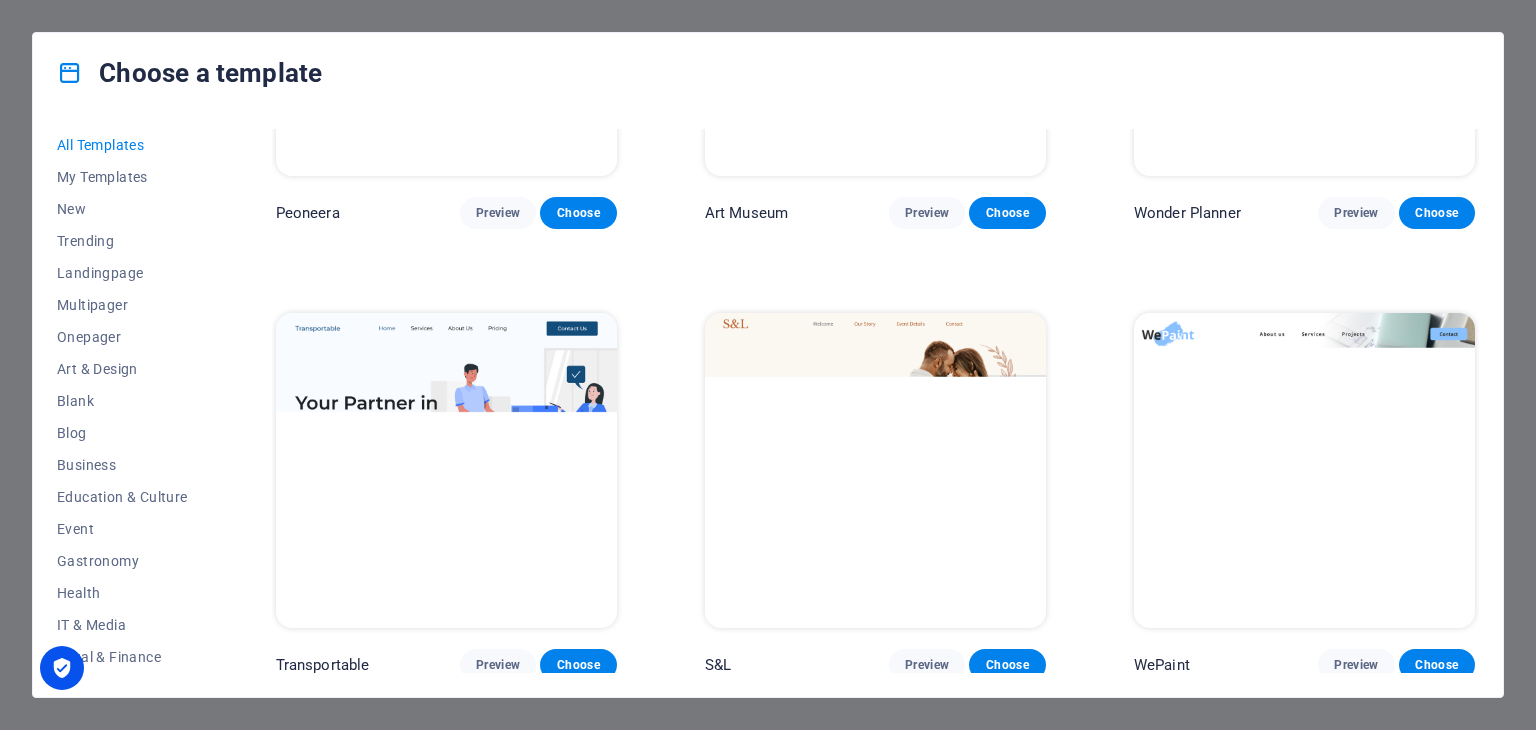 scroll, scrollTop: 300, scrollLeft: 0, axis: vertical 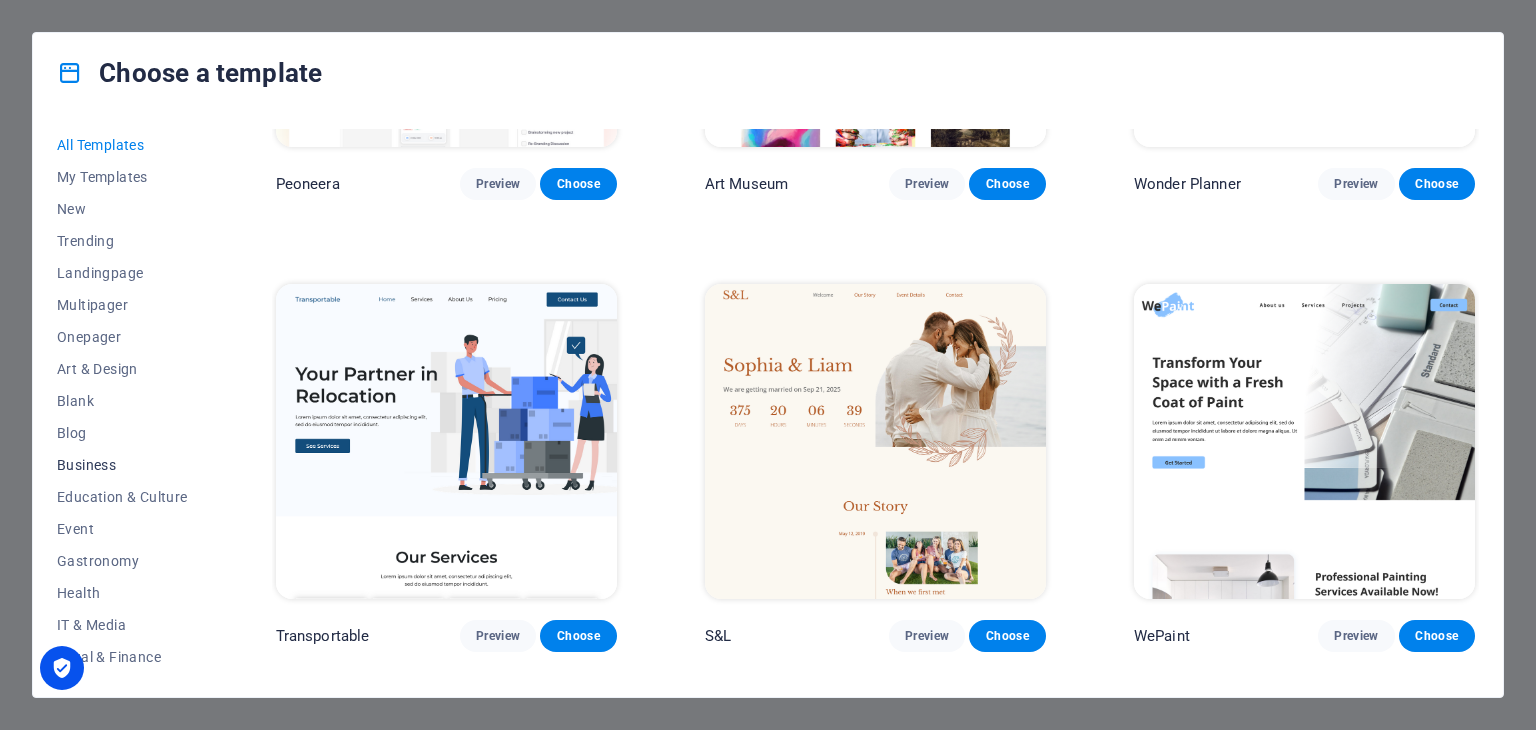 click on "Business" at bounding box center [122, 465] 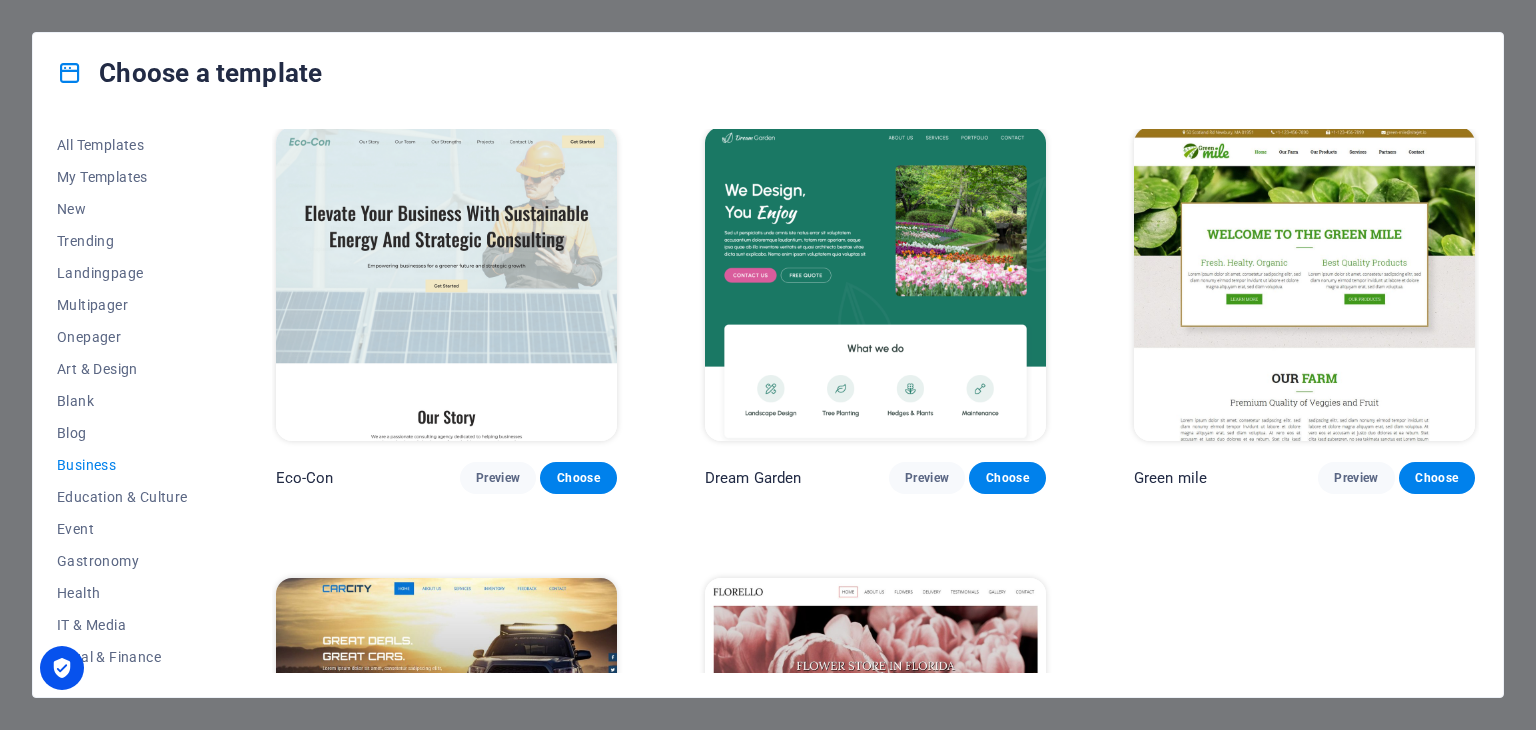 scroll, scrollTop: 0, scrollLeft: 0, axis: both 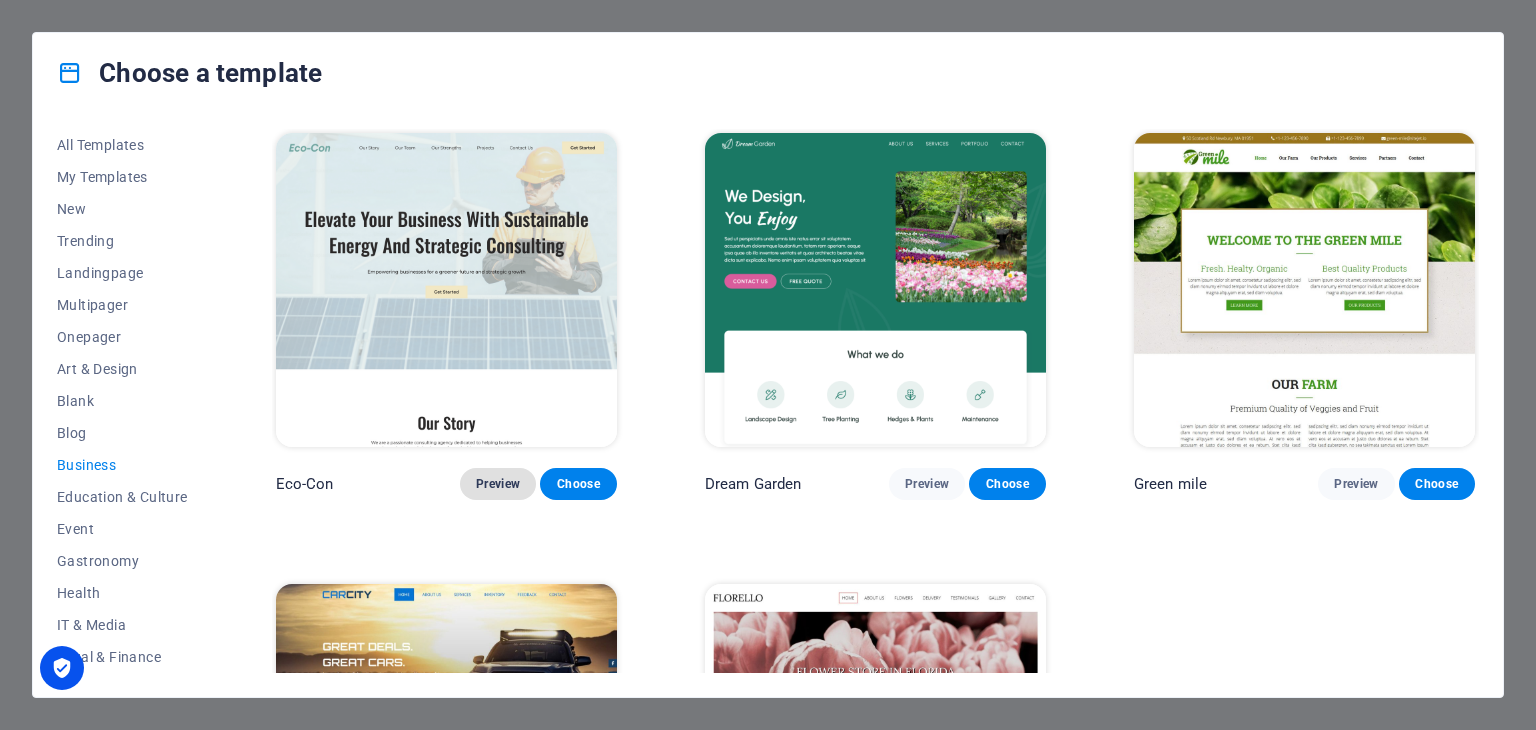 click on "Preview" at bounding box center (498, 484) 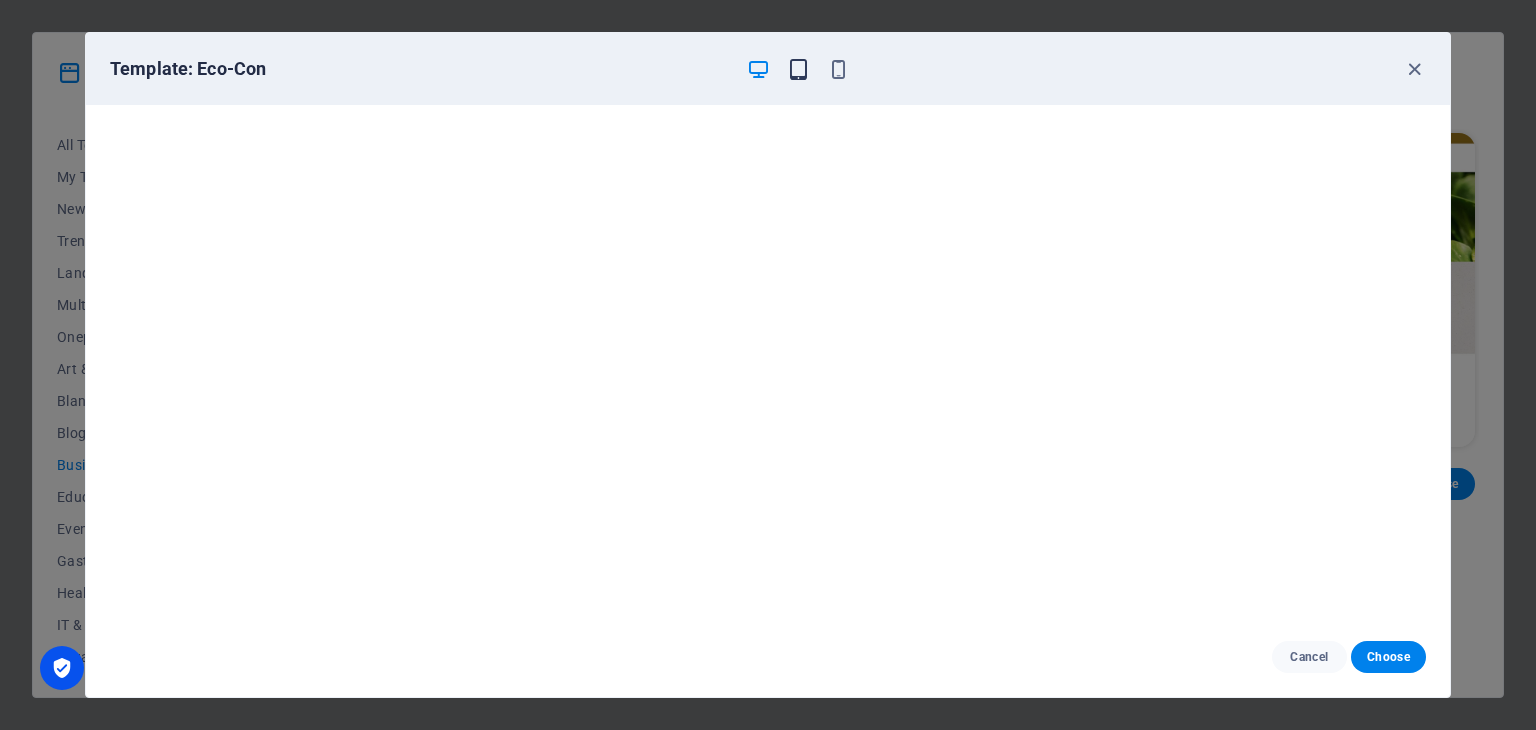 click at bounding box center (798, 69) 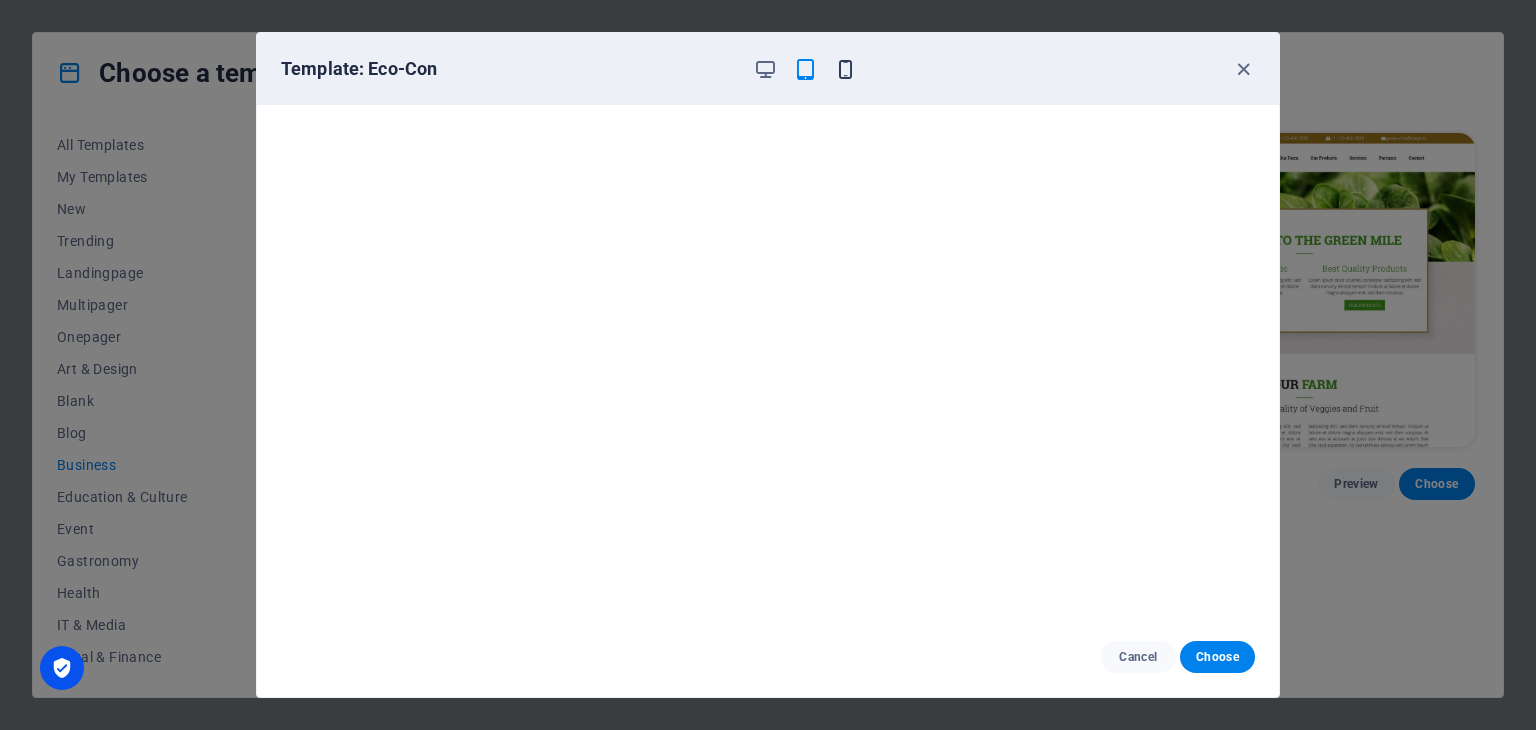 click at bounding box center (845, 69) 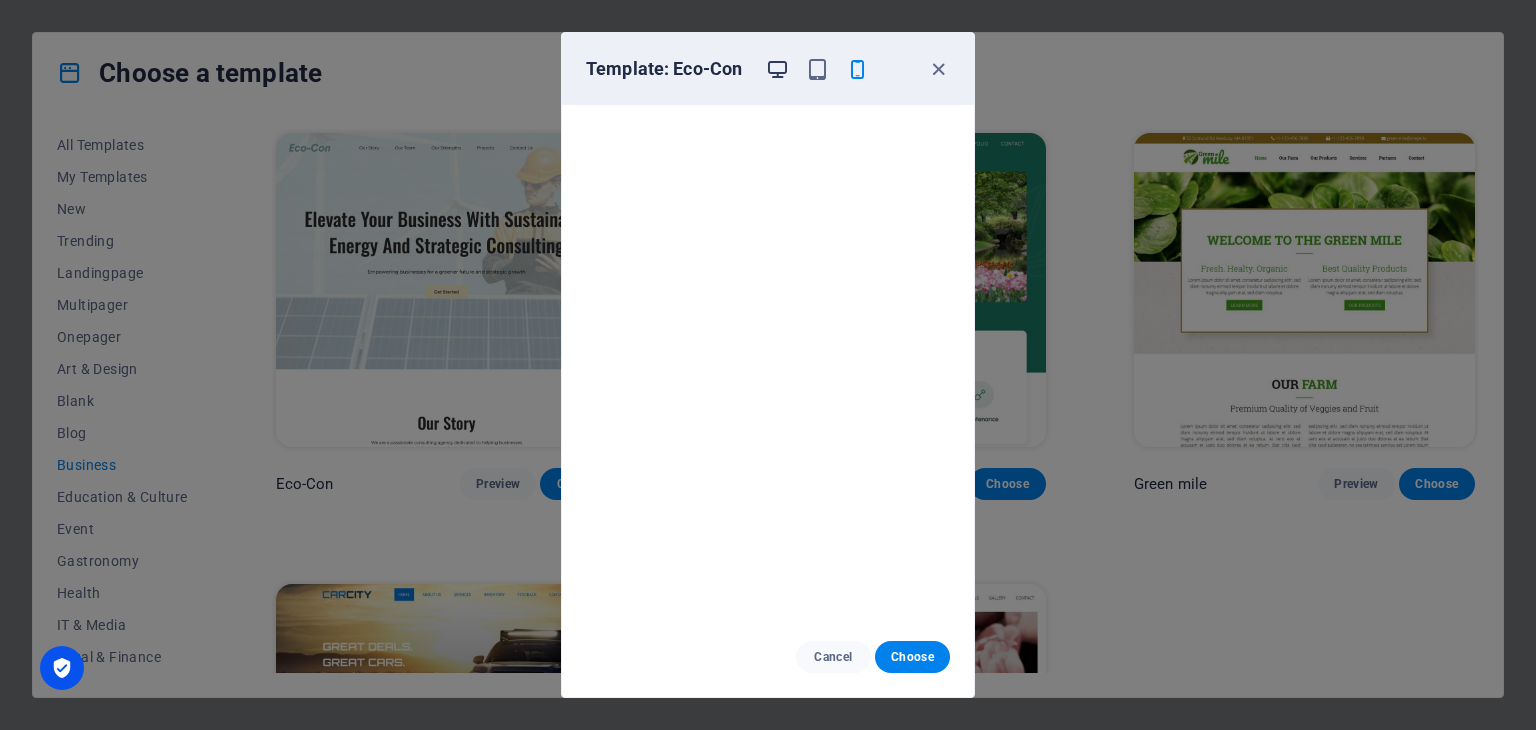 click at bounding box center [777, 69] 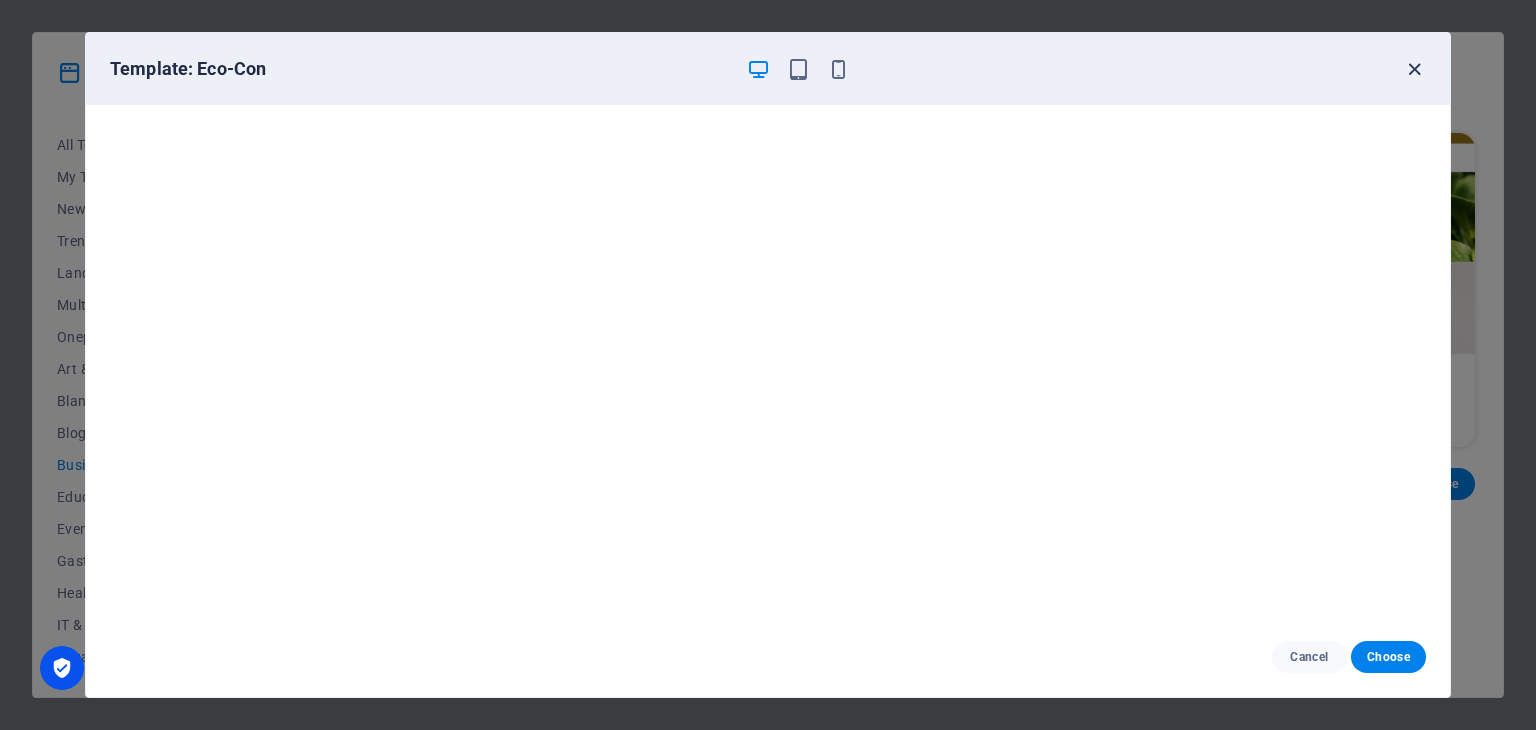 click at bounding box center [1414, 69] 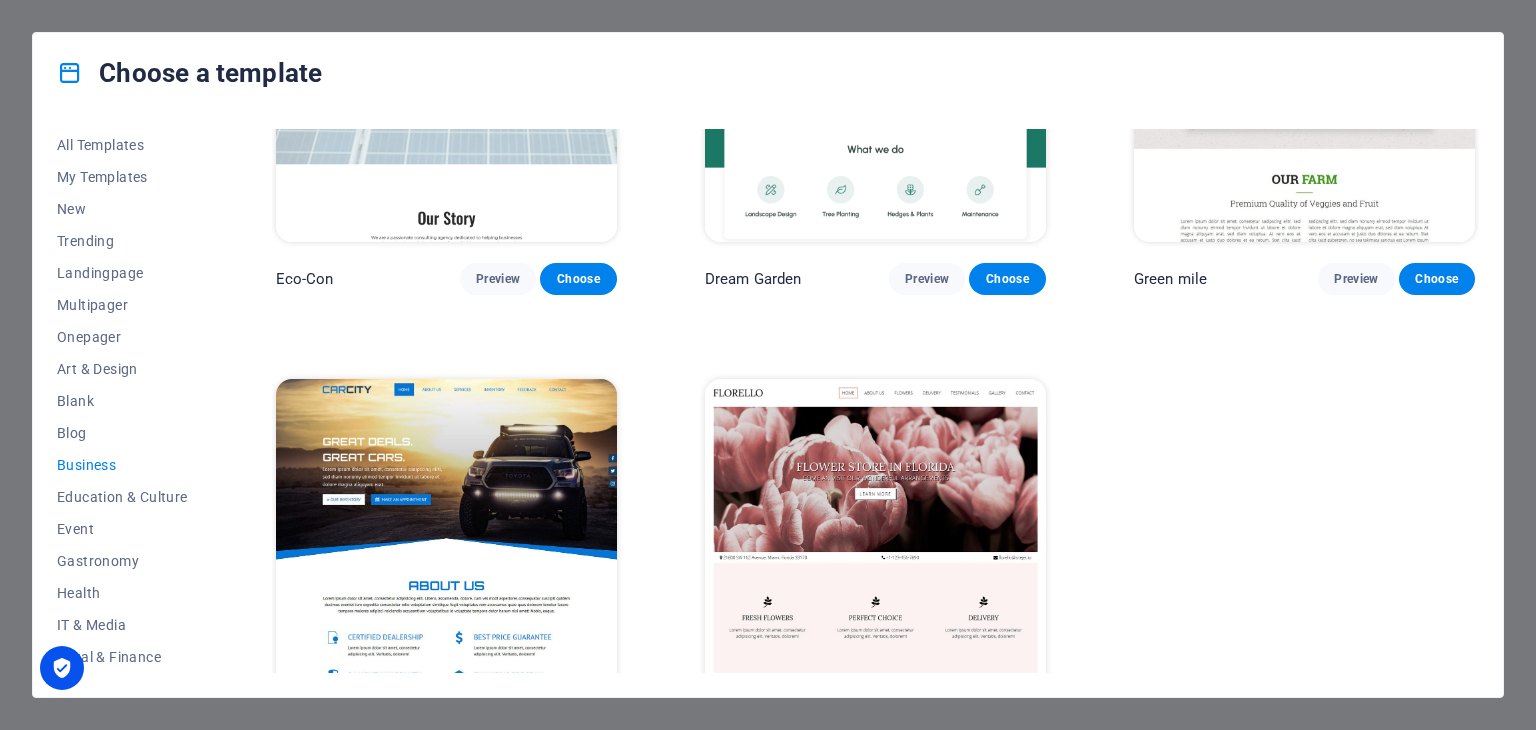 scroll, scrollTop: 274, scrollLeft: 0, axis: vertical 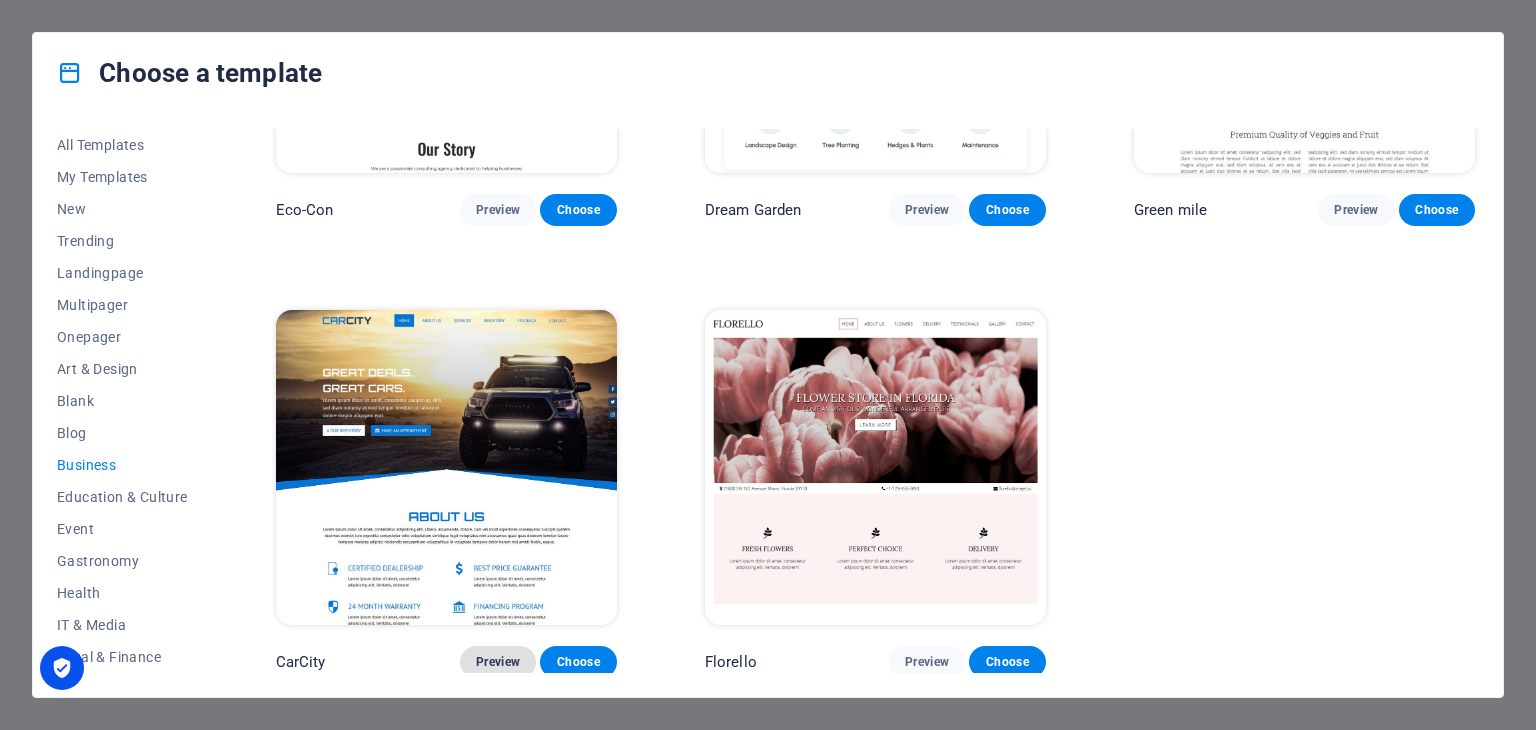 click on "Preview" at bounding box center (498, 662) 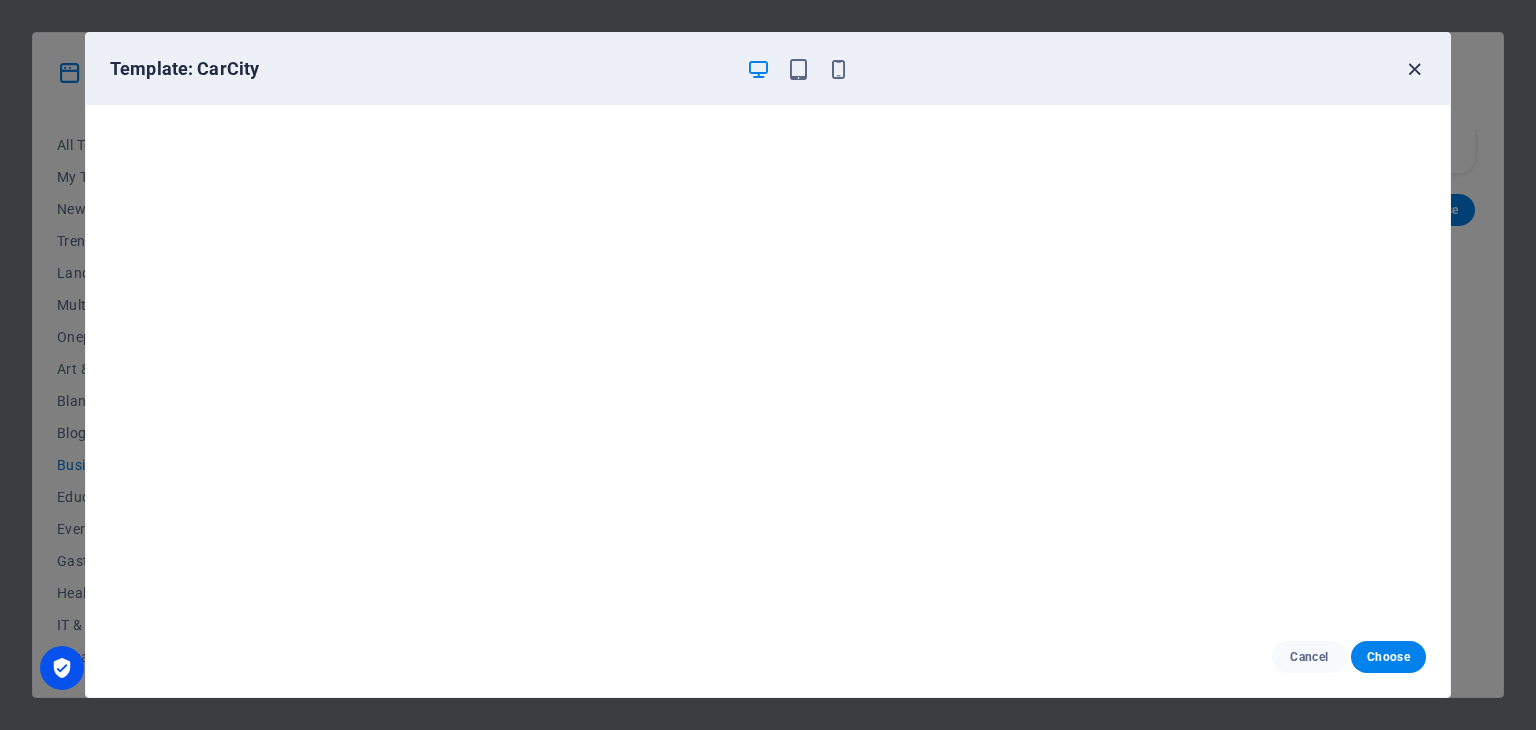 click at bounding box center [1414, 69] 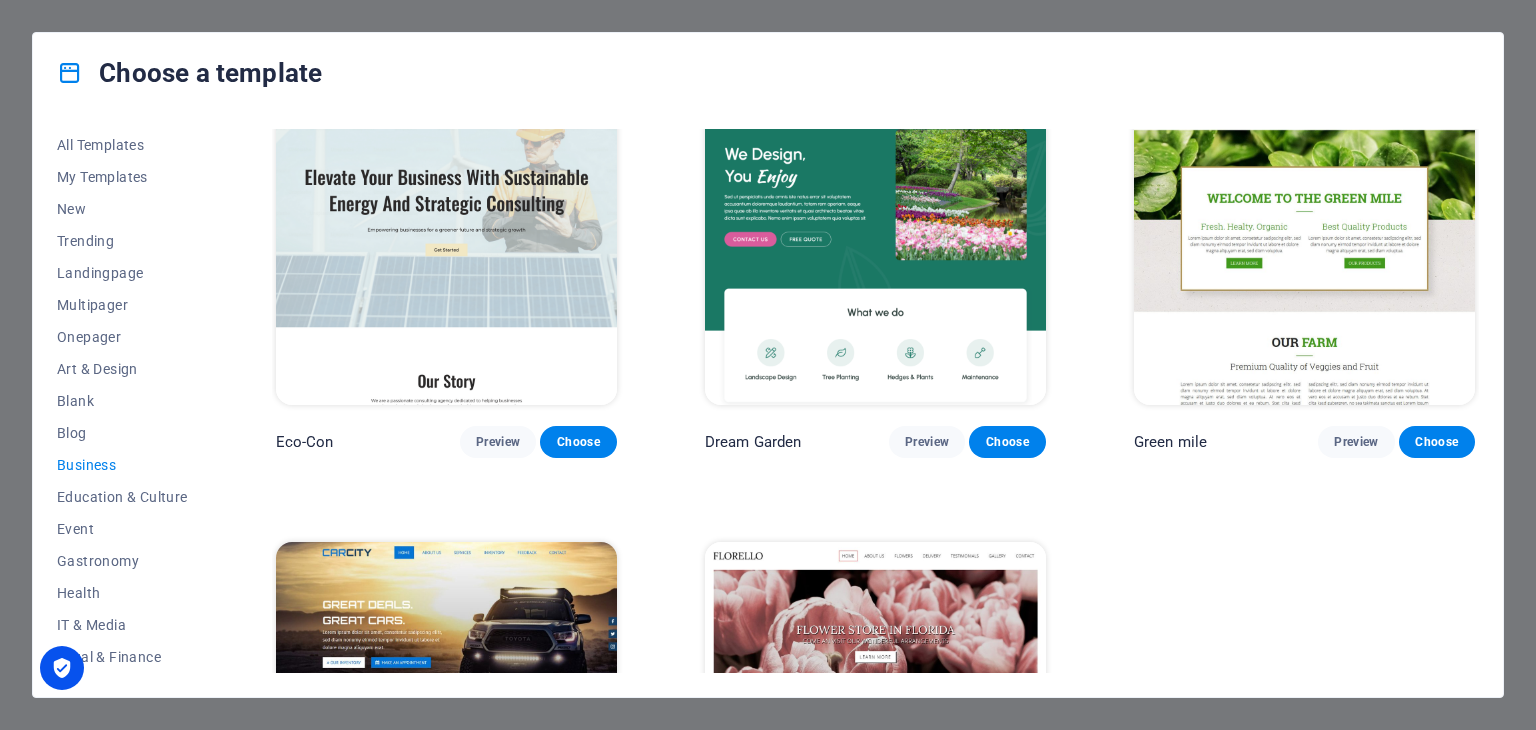 scroll, scrollTop: 0, scrollLeft: 0, axis: both 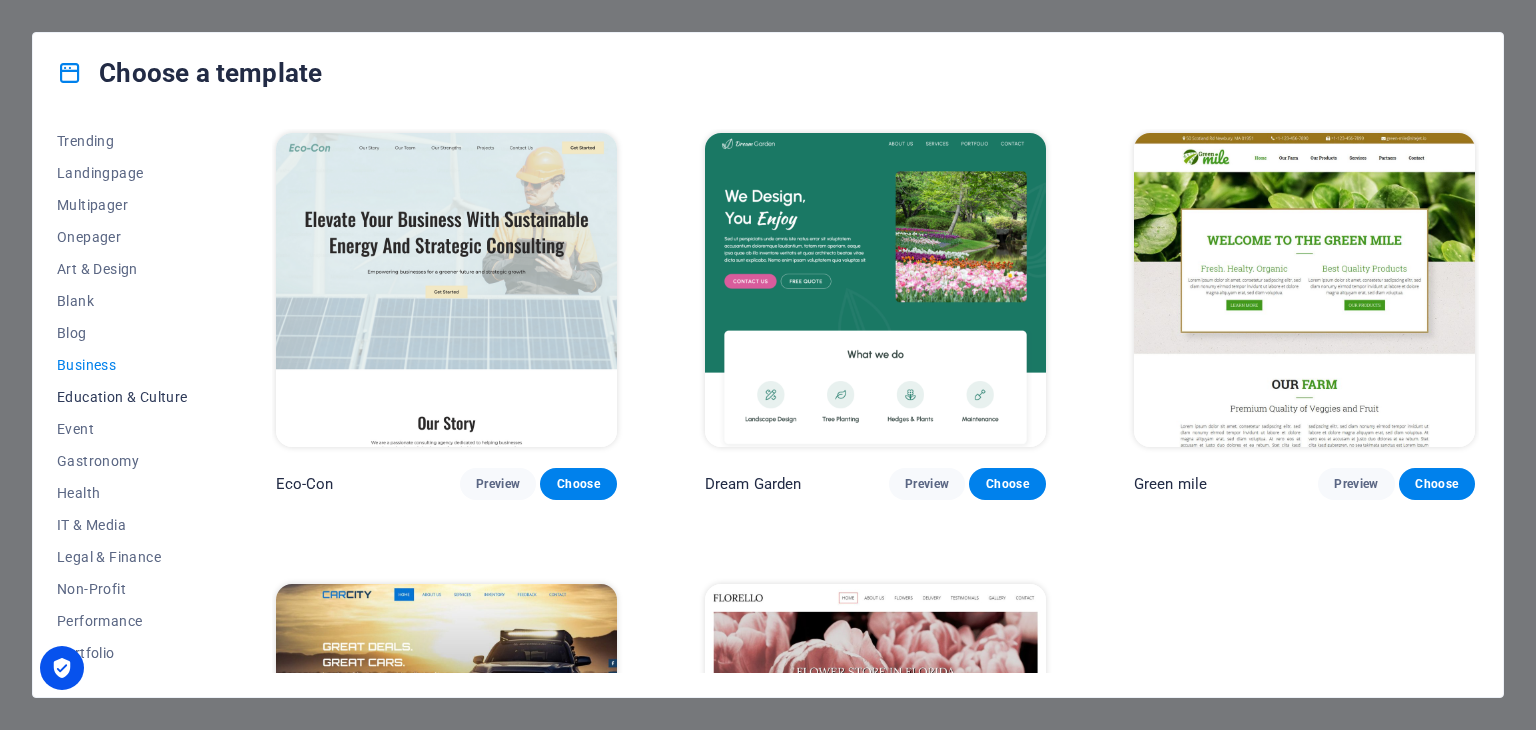 click on "Education & Culture" at bounding box center (122, 397) 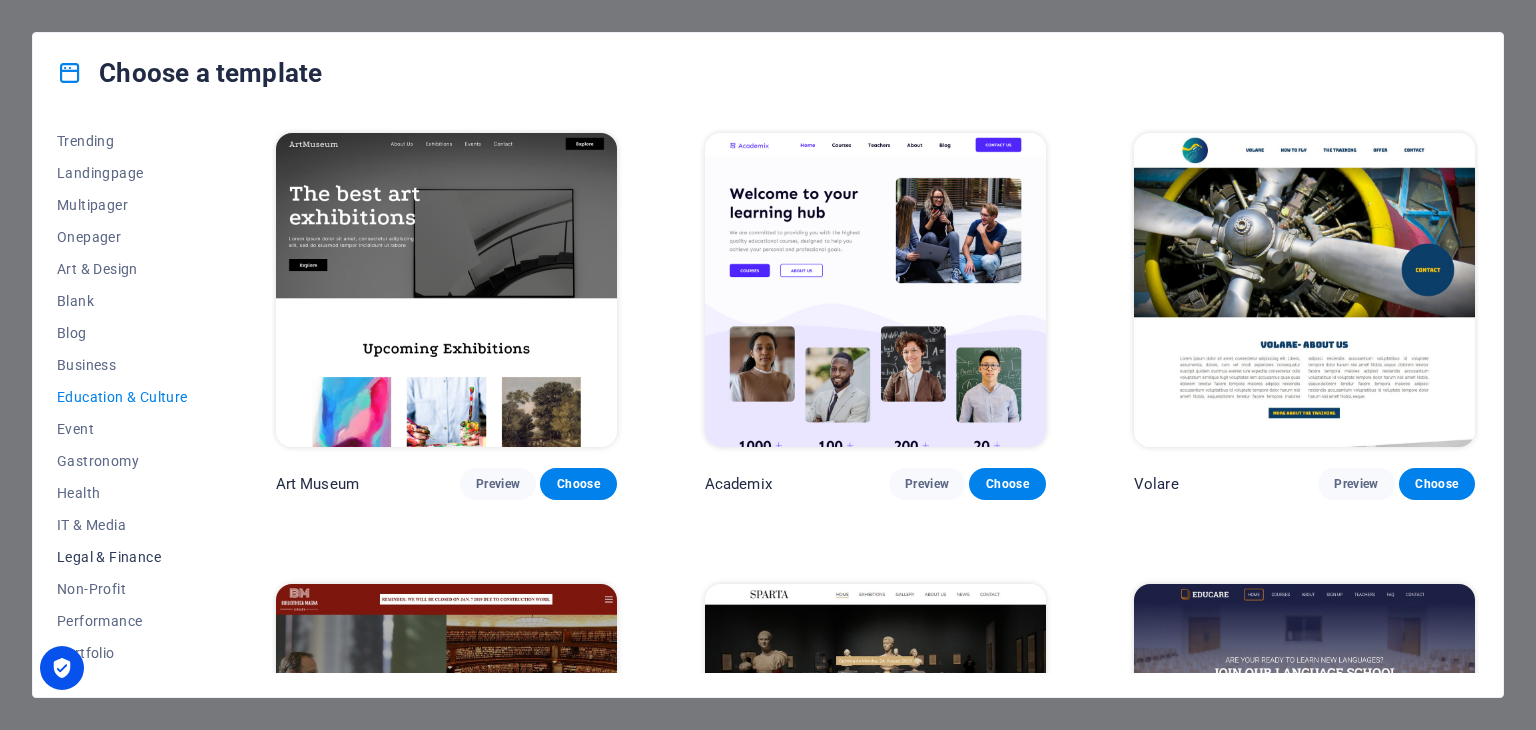 scroll, scrollTop: 256, scrollLeft: 0, axis: vertical 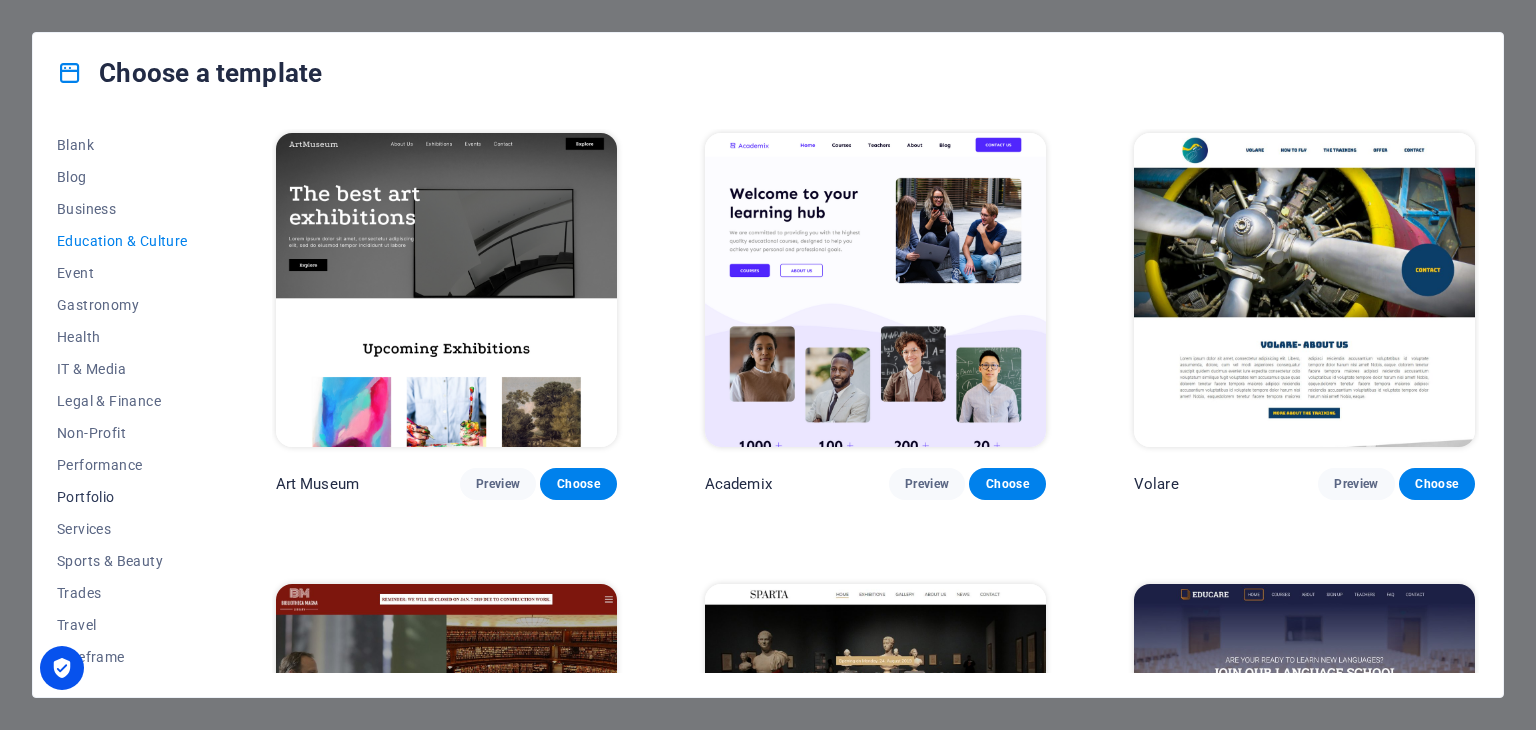 click on "Portfolio" at bounding box center (122, 497) 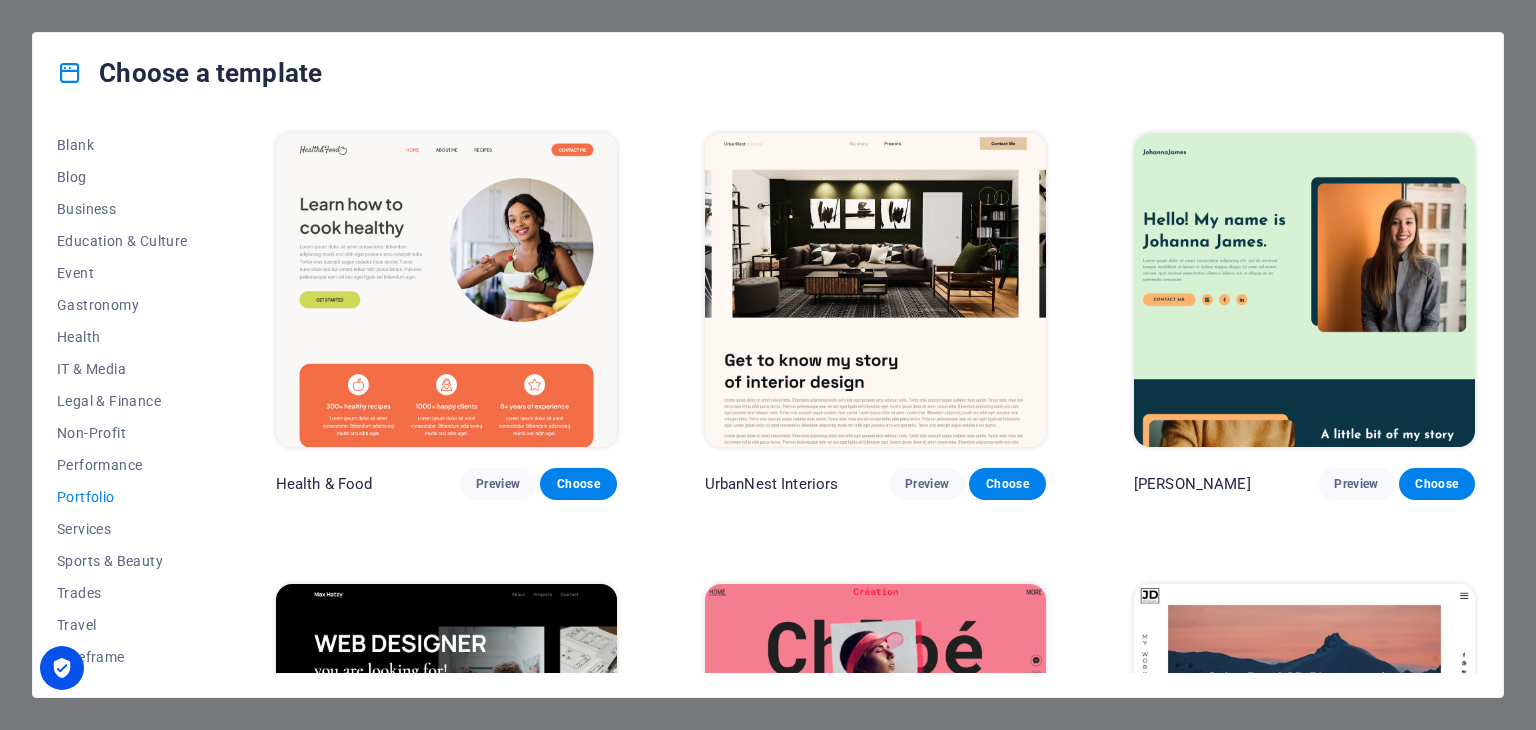 click on "Choose a template All Templates My Templates New Trending Landingpage Multipager Onepager Art & Design Blank Blog Business Education & Culture Event Gastronomy Health IT & Media Legal & Finance Non-Profit Performance Portfolio Services Sports & Beauty Trades Travel Wireframe Health & Food Preview Choose UrbanNest Interiors Preview Choose [PERSON_NAME] Preview Choose Max Hatzy Preview Choose Création Preview Choose JD Photography Preview Choose Portfolio Preview Choose [PERSON_NAME] Preview Choose" at bounding box center (768, 365) 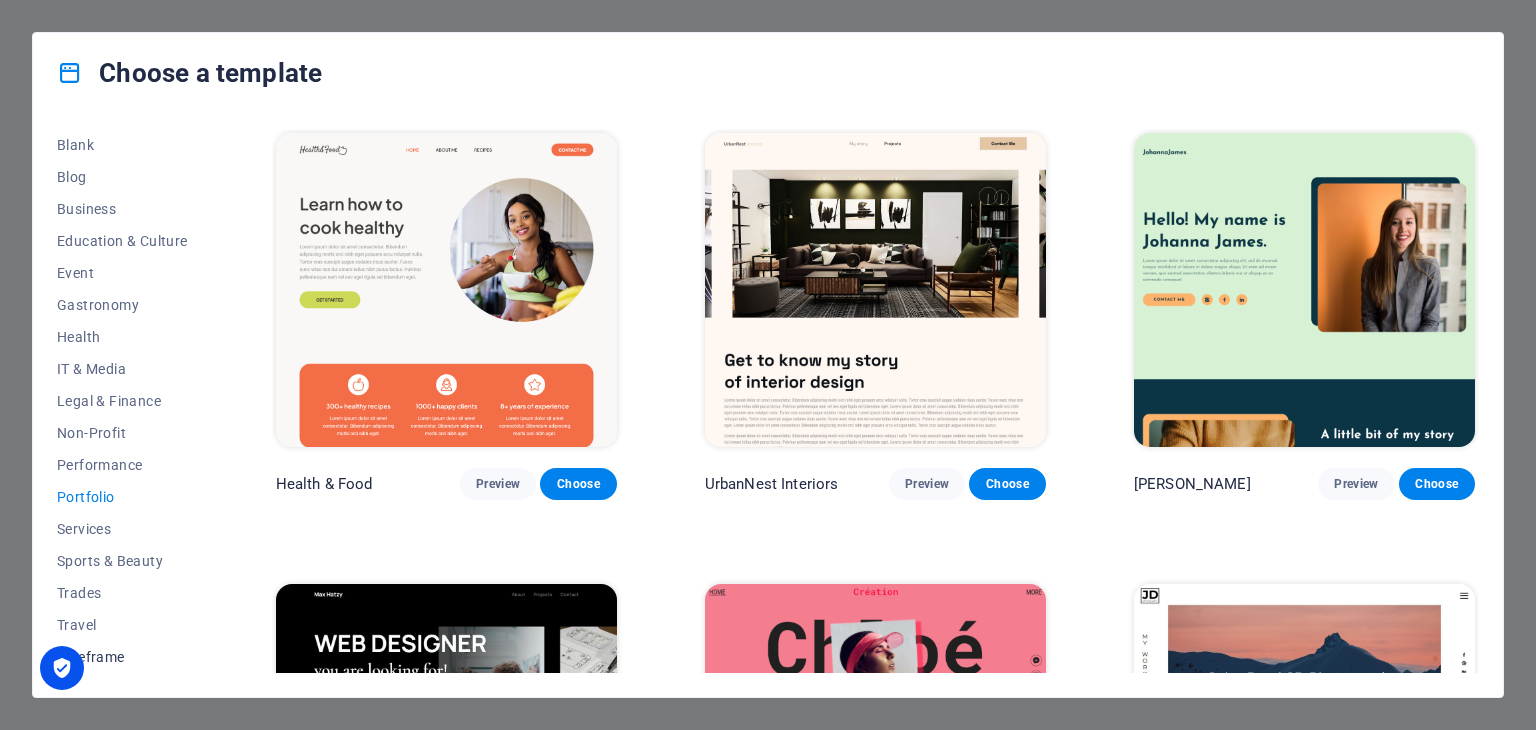 click on "Wireframe" at bounding box center (122, 657) 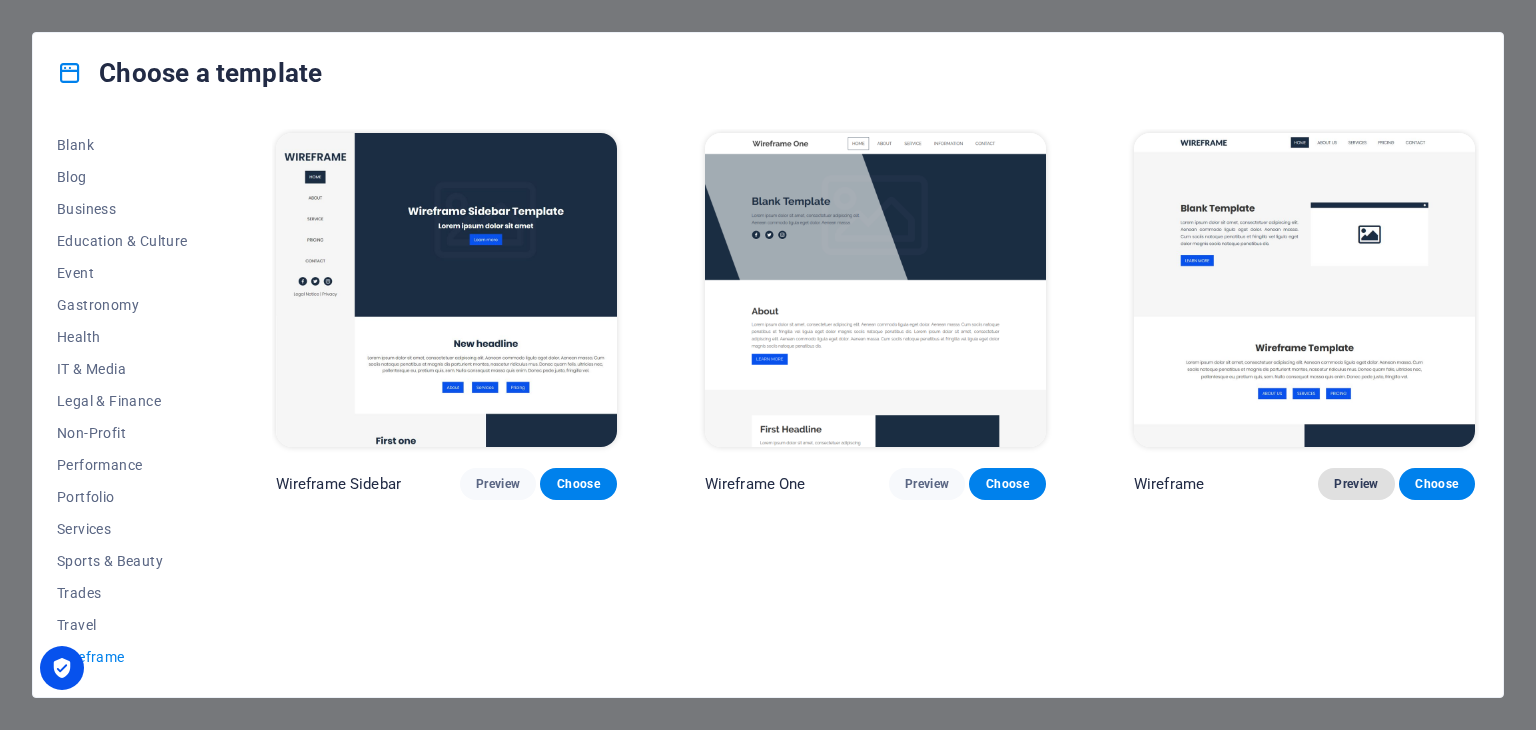 click on "Preview" at bounding box center (1356, 484) 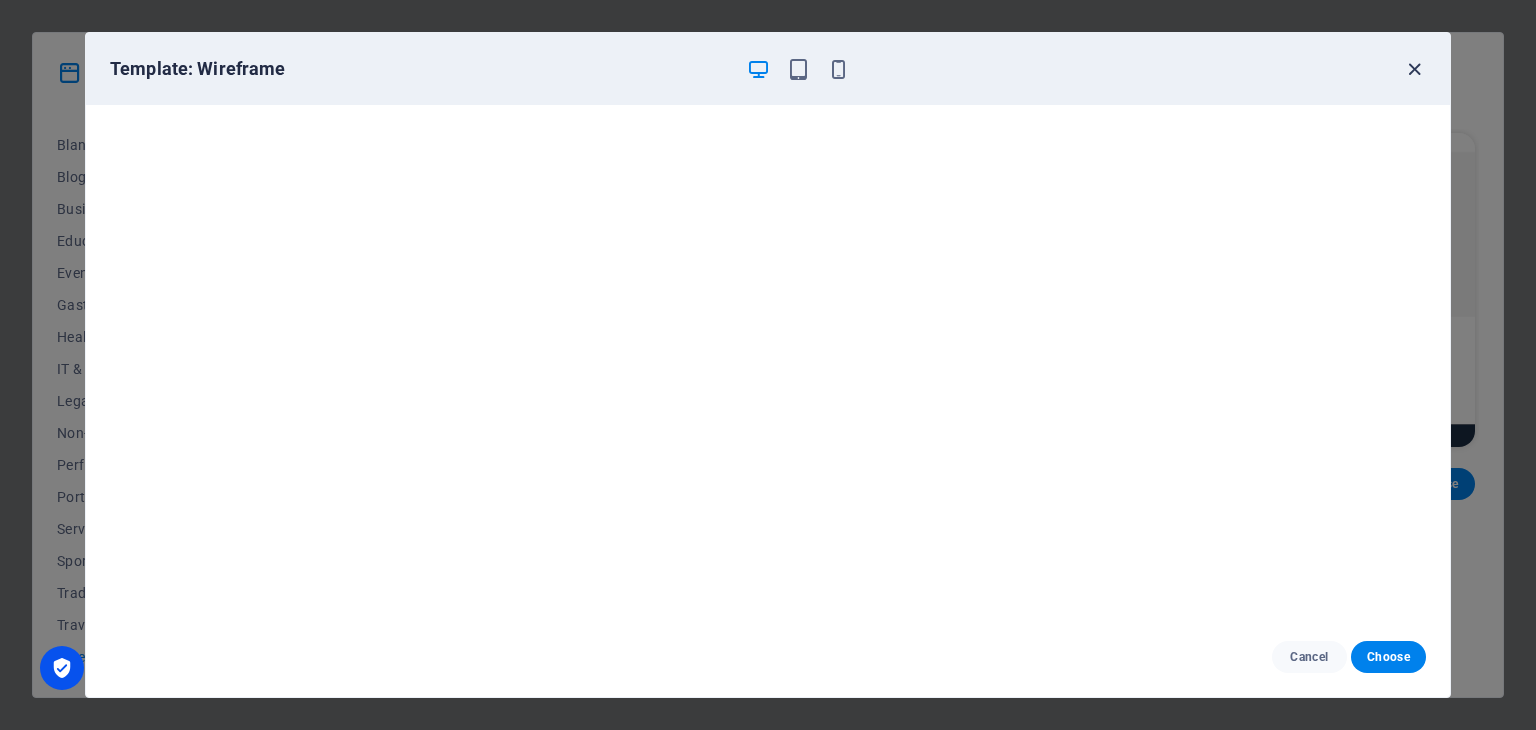 click at bounding box center (1414, 69) 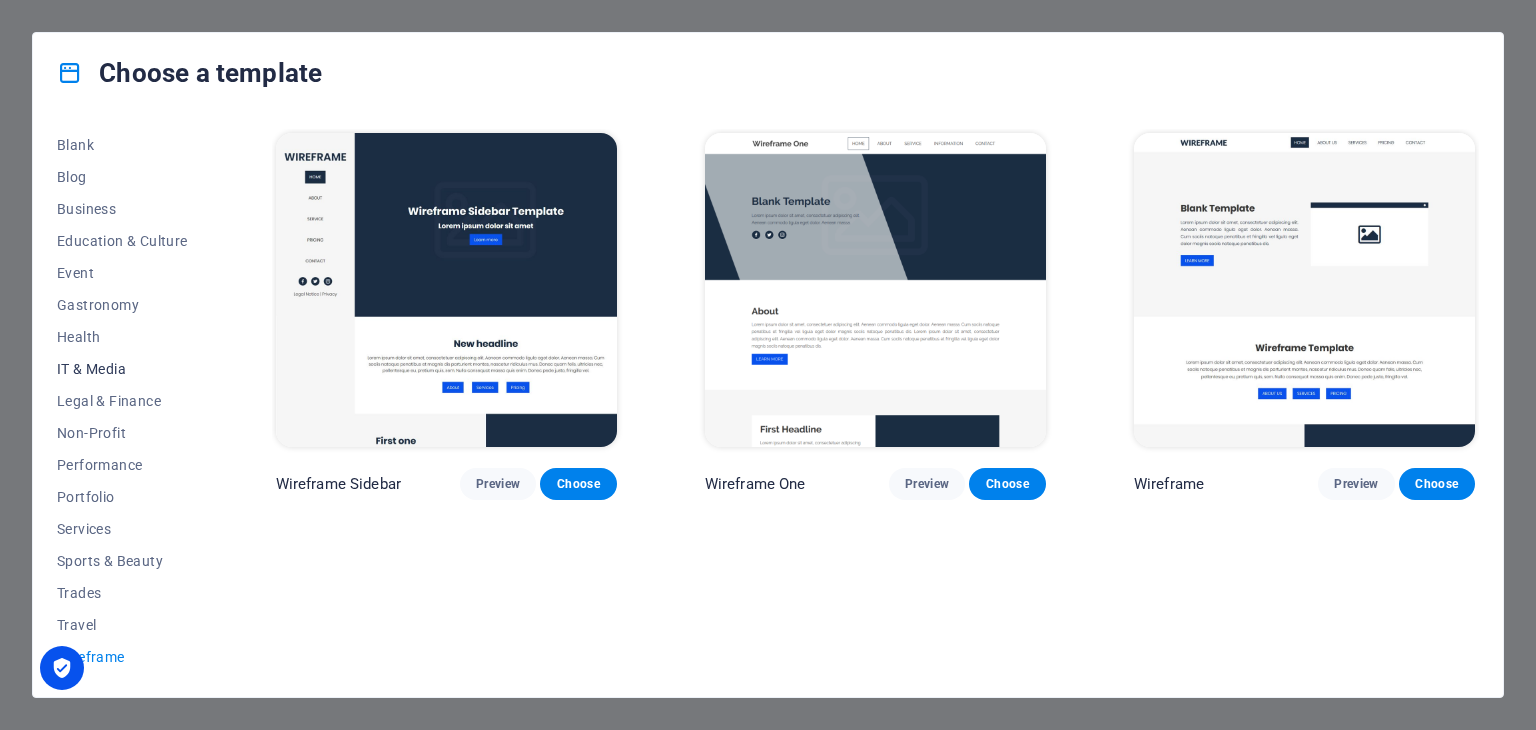 click on "IT & Media" at bounding box center [122, 369] 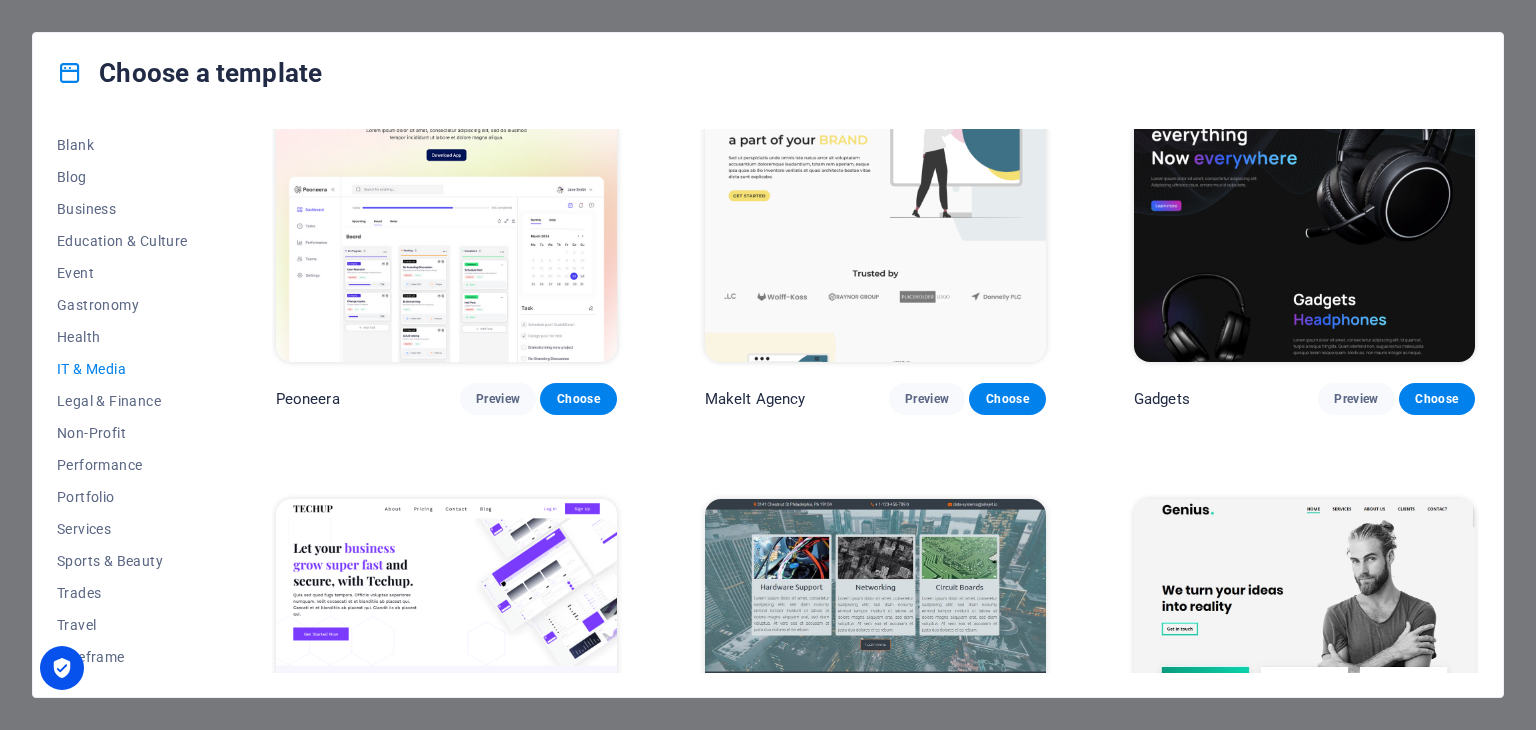 scroll, scrollTop: 200, scrollLeft: 0, axis: vertical 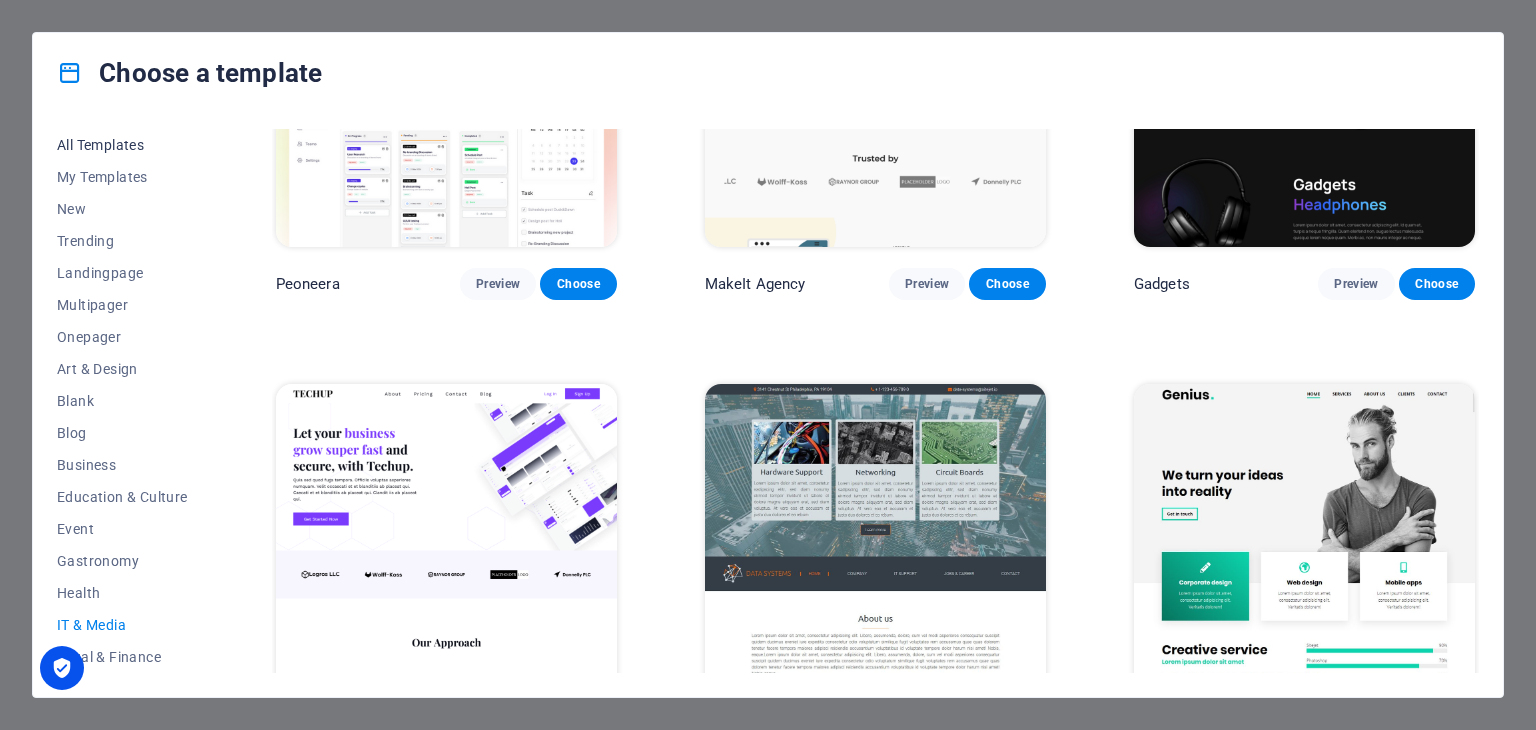 click on "All Templates" at bounding box center (122, 145) 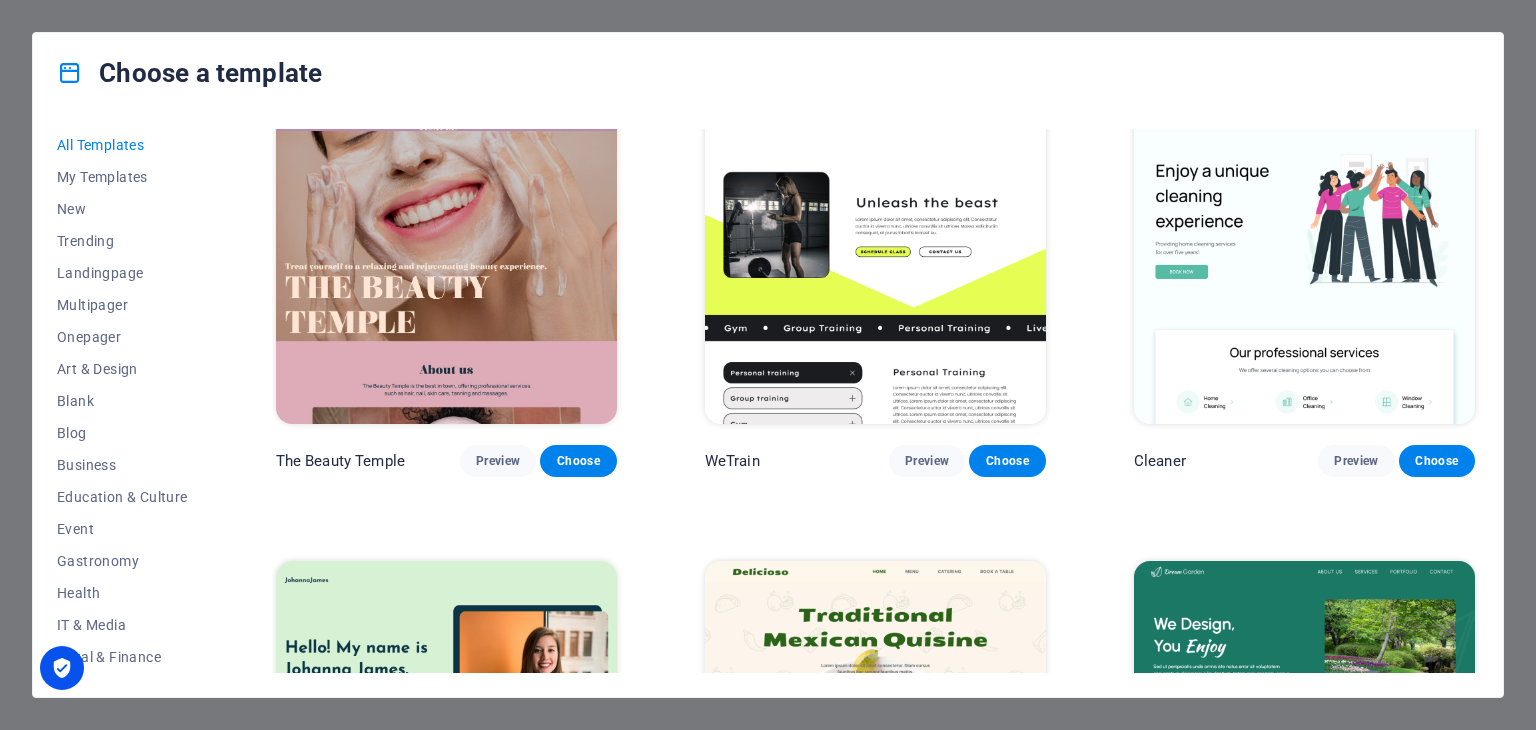 scroll, scrollTop: 2282, scrollLeft: 0, axis: vertical 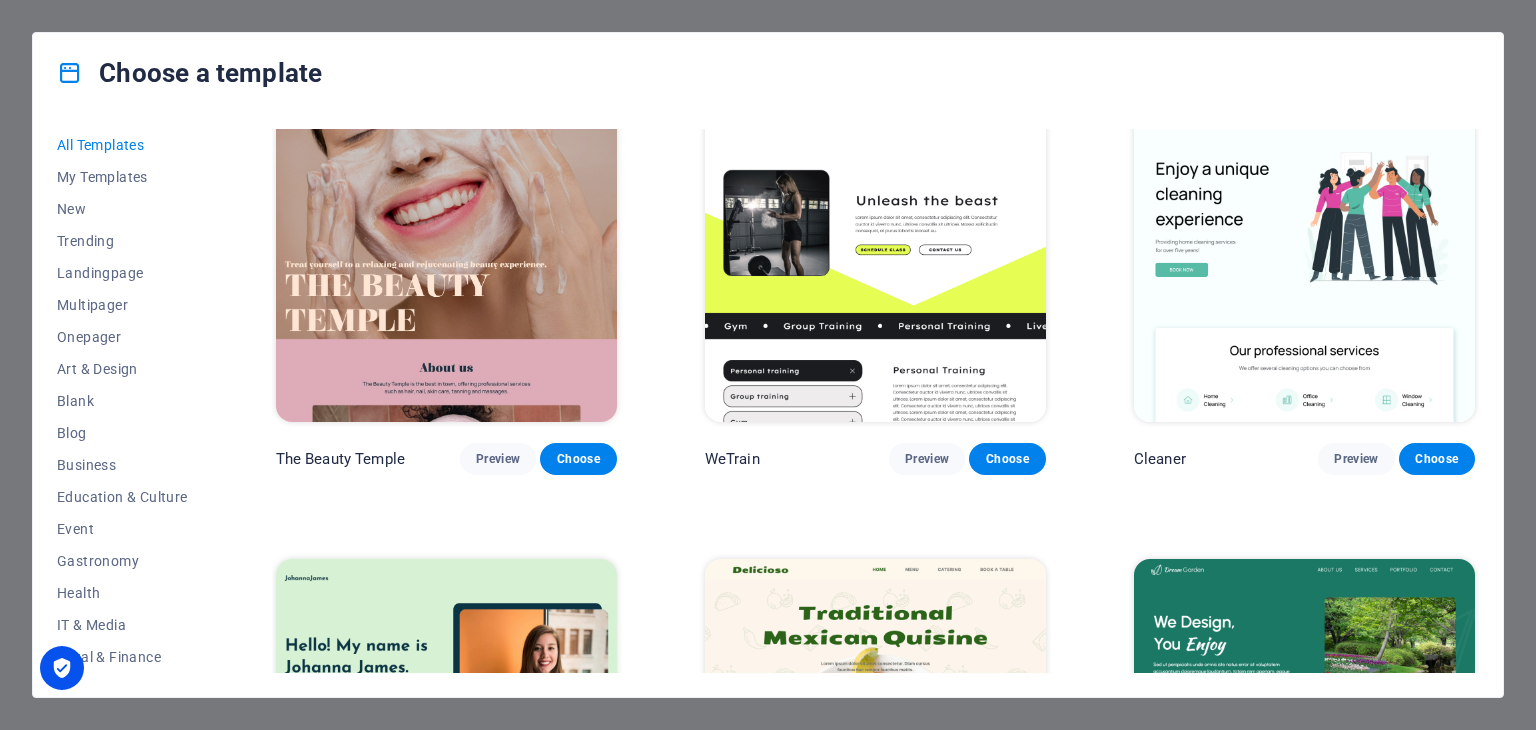 click on "Choose a template" at bounding box center (768, 73) 